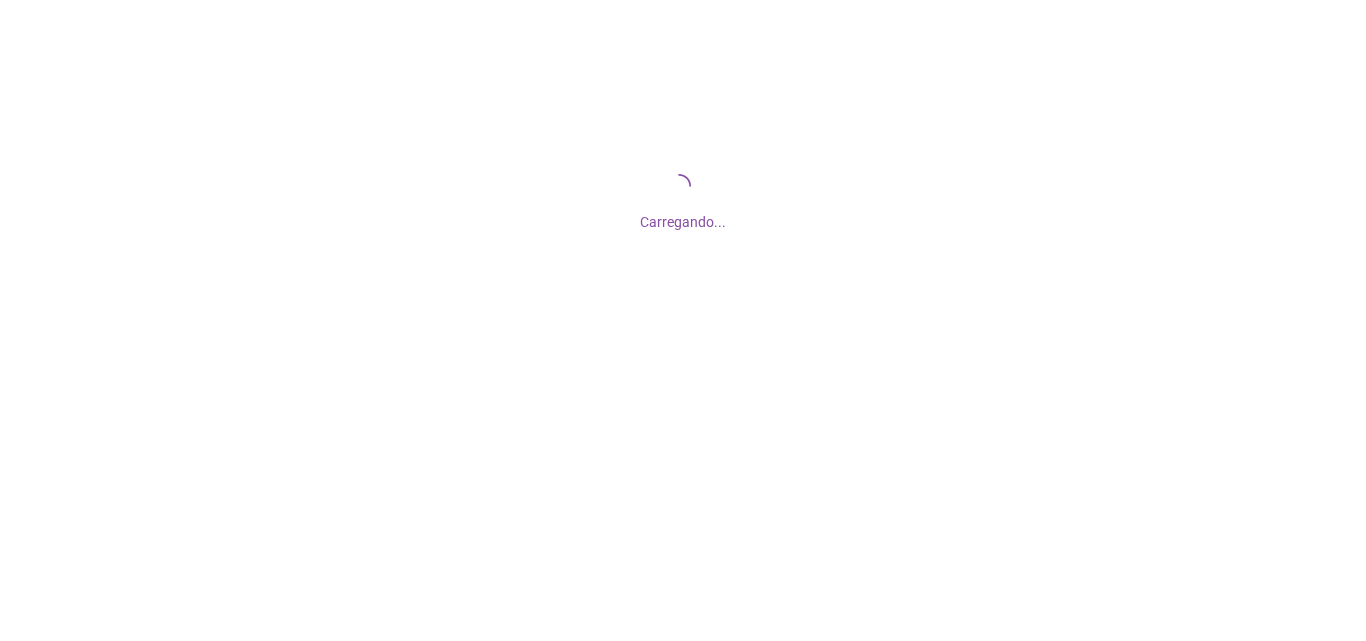 scroll, scrollTop: 0, scrollLeft: 0, axis: both 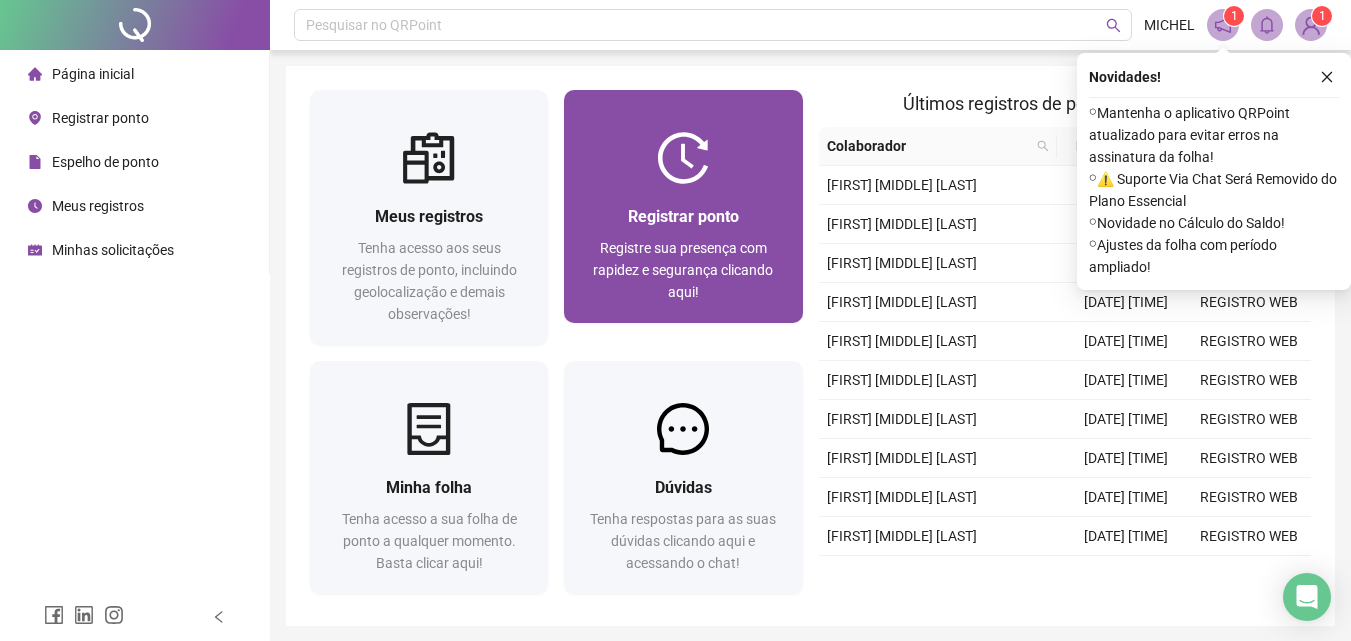 click on "Registrar ponto" at bounding box center (683, 216) 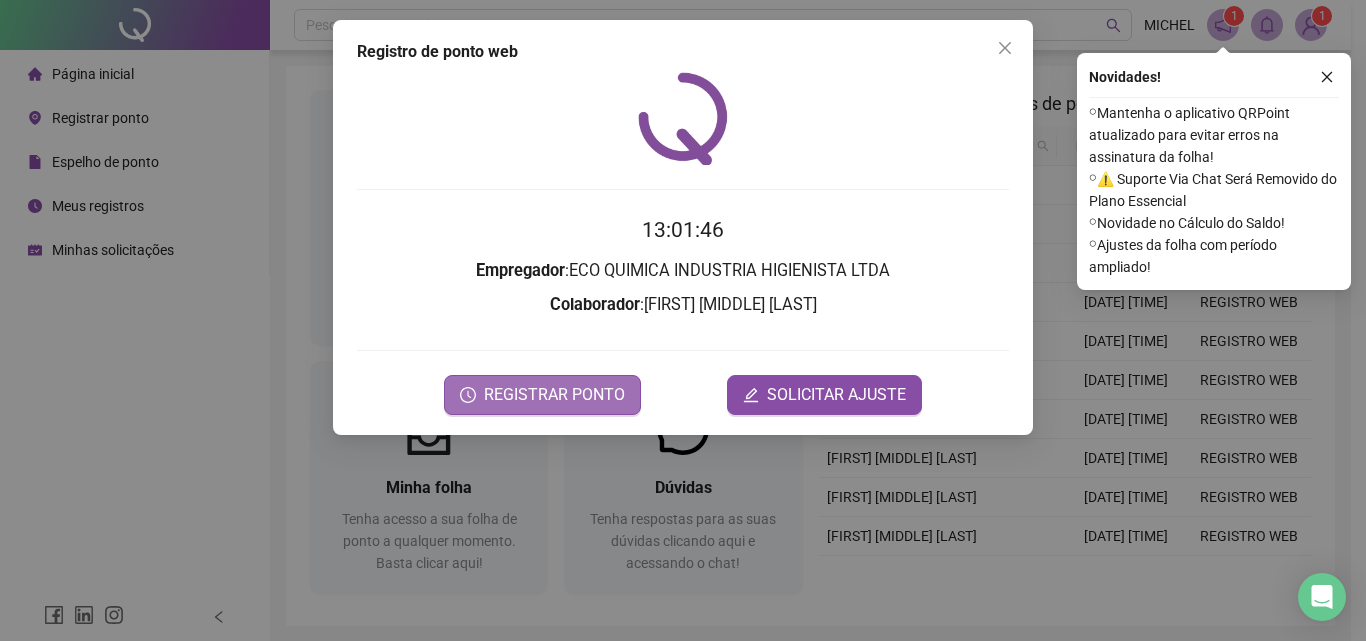 click on "REGISTRAR PONTO" at bounding box center (554, 395) 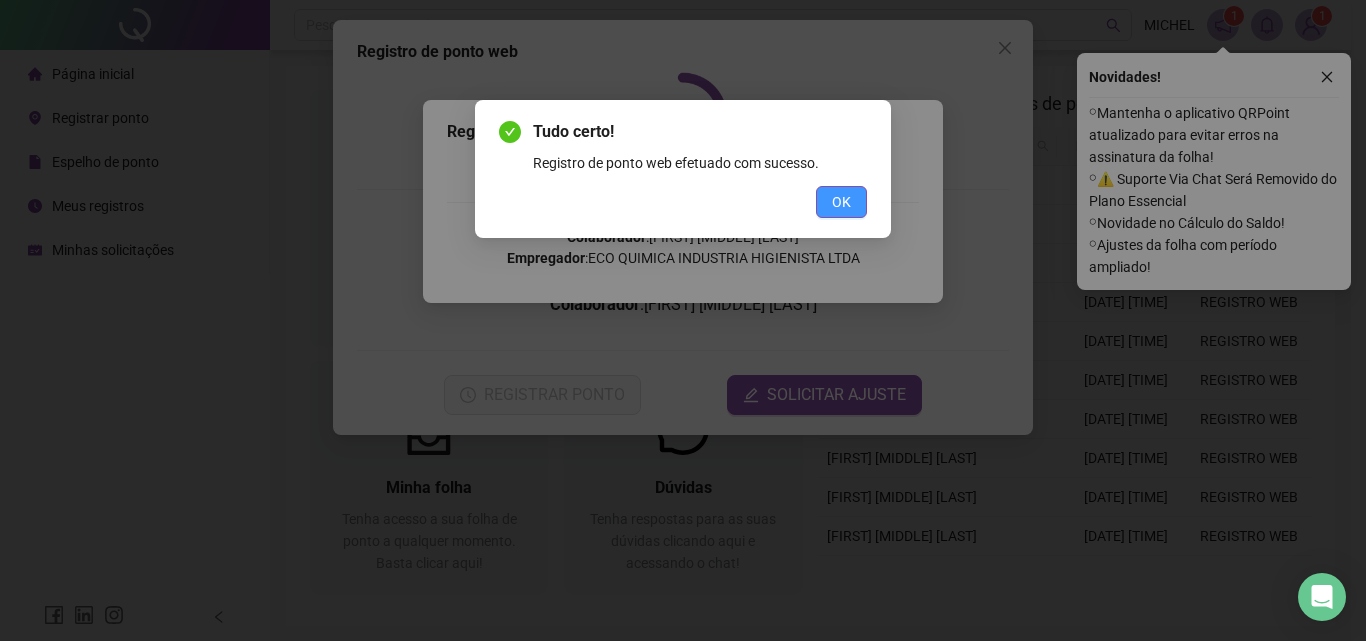 click on "OK" at bounding box center [841, 202] 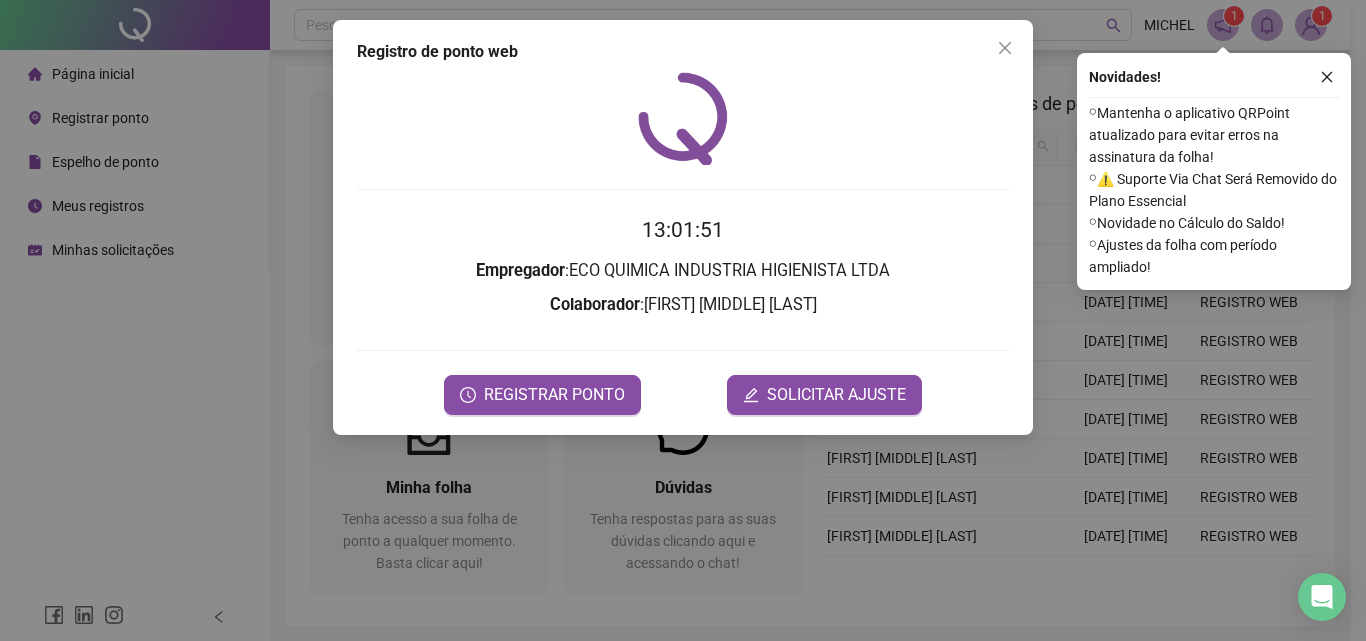 click on "Registro de ponto web [TIME] Empregador : ECO QUIMICA INDUSTRIA HIGIENISTA LTDA Colaborador : [FIRST] [MIDDLE] [LAST] REGISTRAR PONTO SOLICITAR AJUSTE" at bounding box center [683, 320] 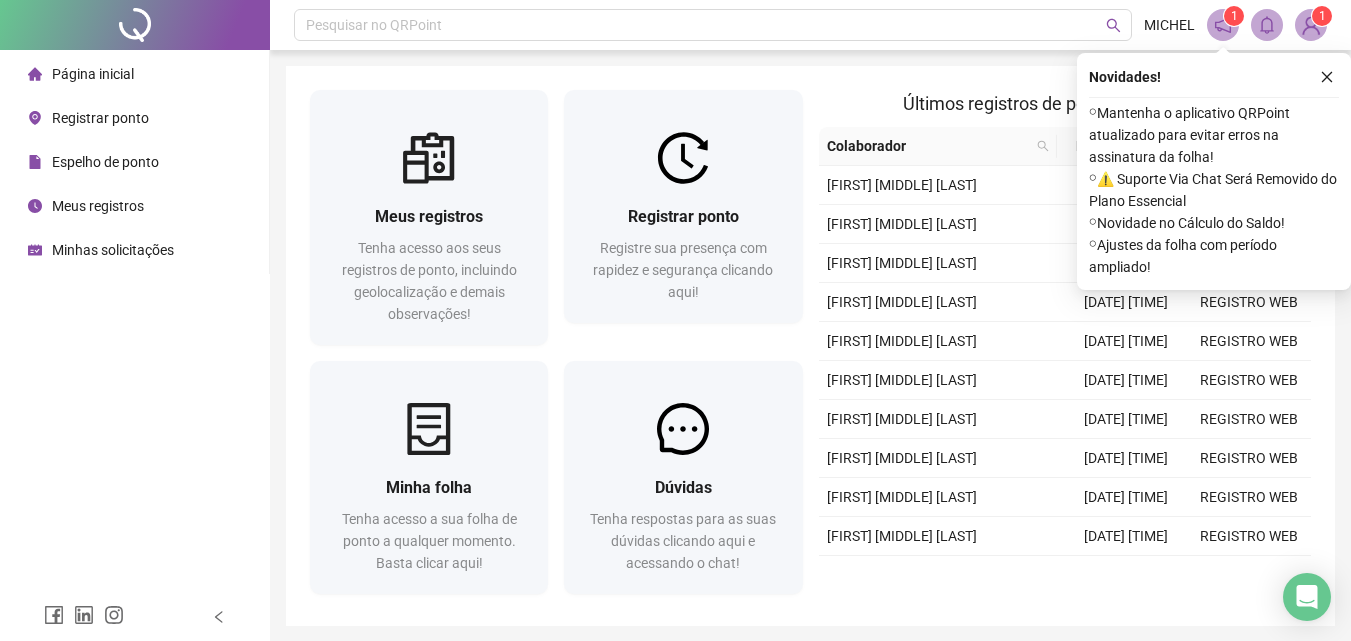 click at bounding box center [1311, 25] 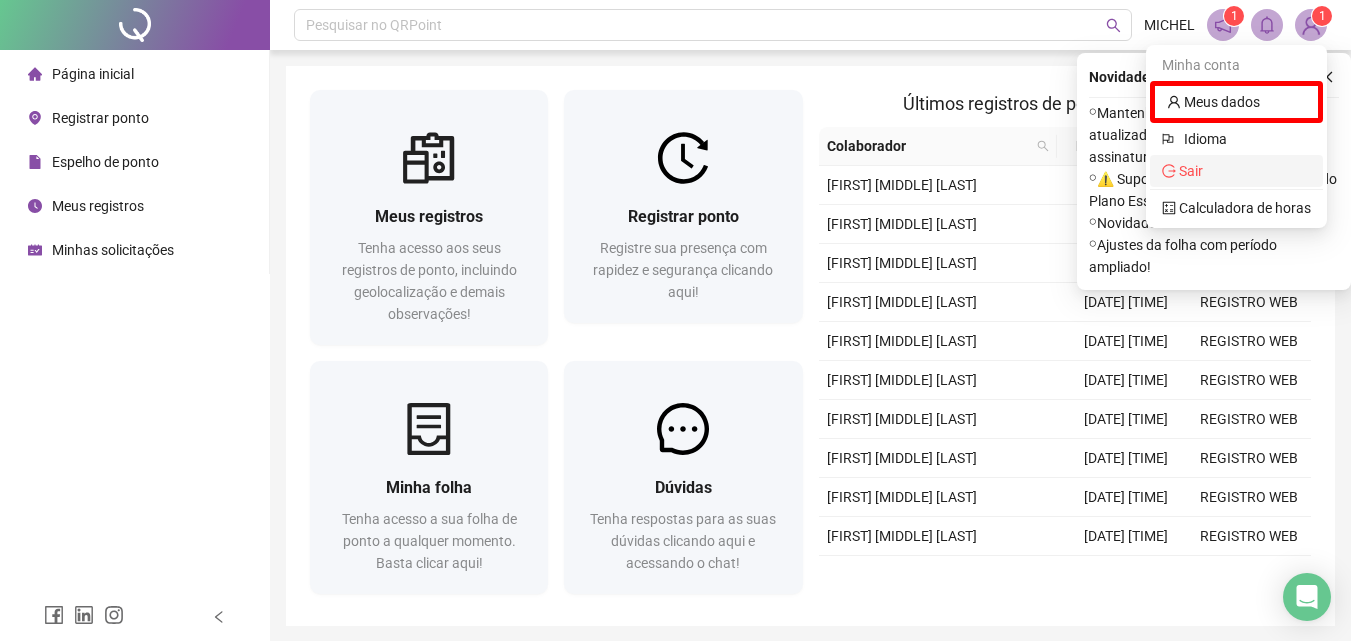 click on "Sair" at bounding box center [1236, 171] 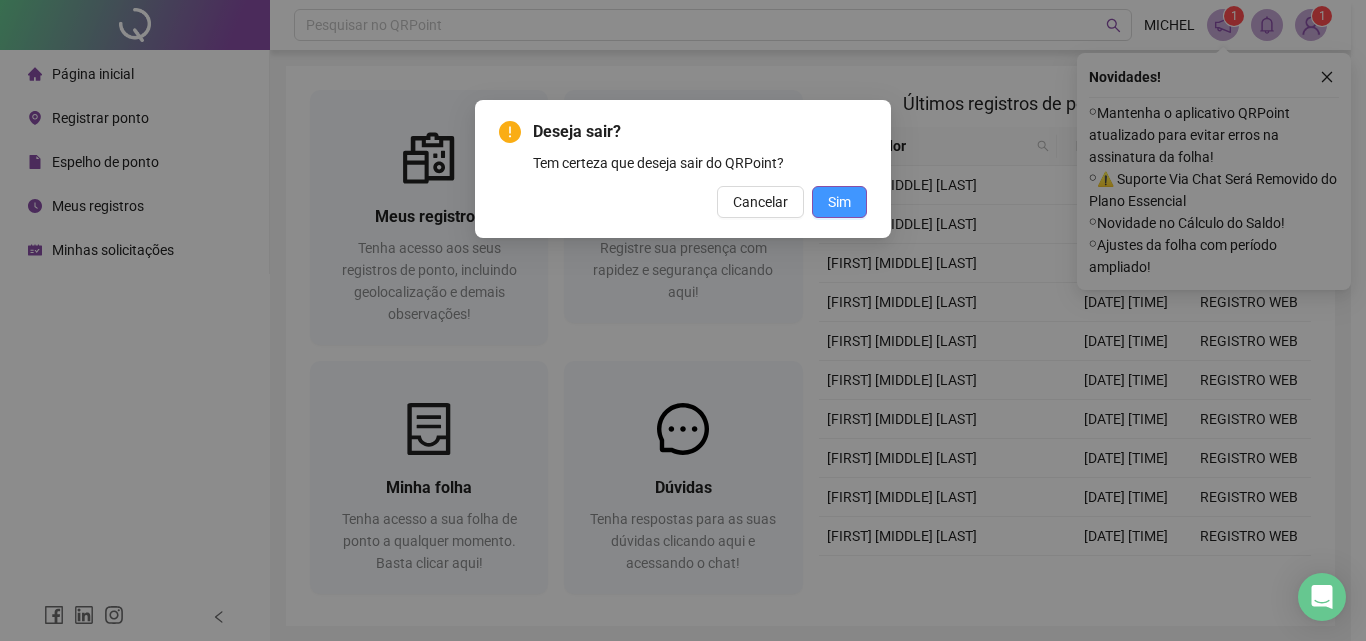 click on "Sim" at bounding box center (839, 202) 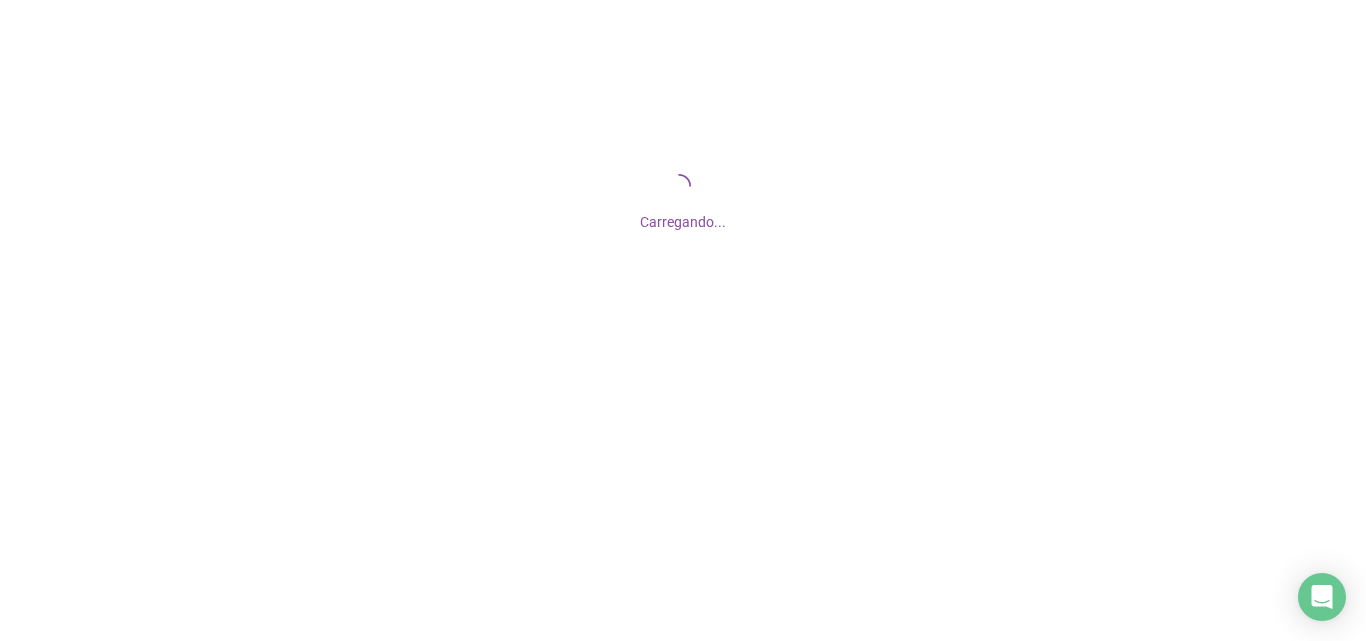 scroll, scrollTop: 0, scrollLeft: 0, axis: both 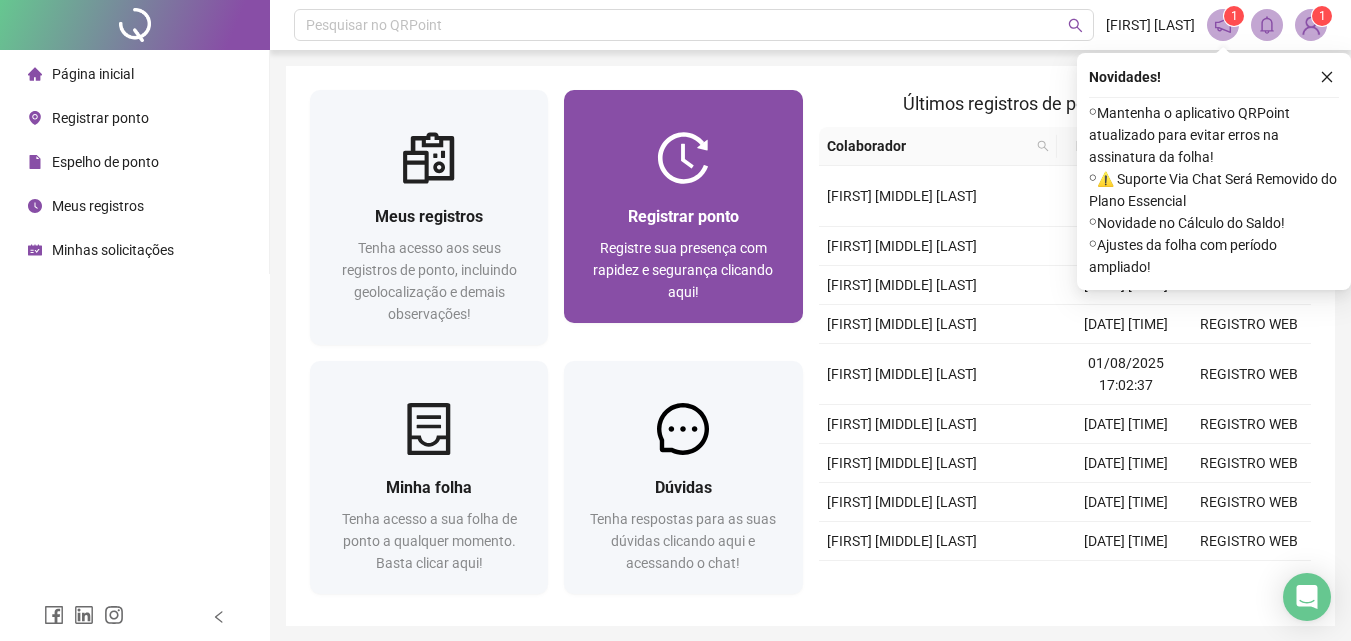 click on "Registre sua presença com rapidez e segurança clicando aqui!" at bounding box center [683, 270] 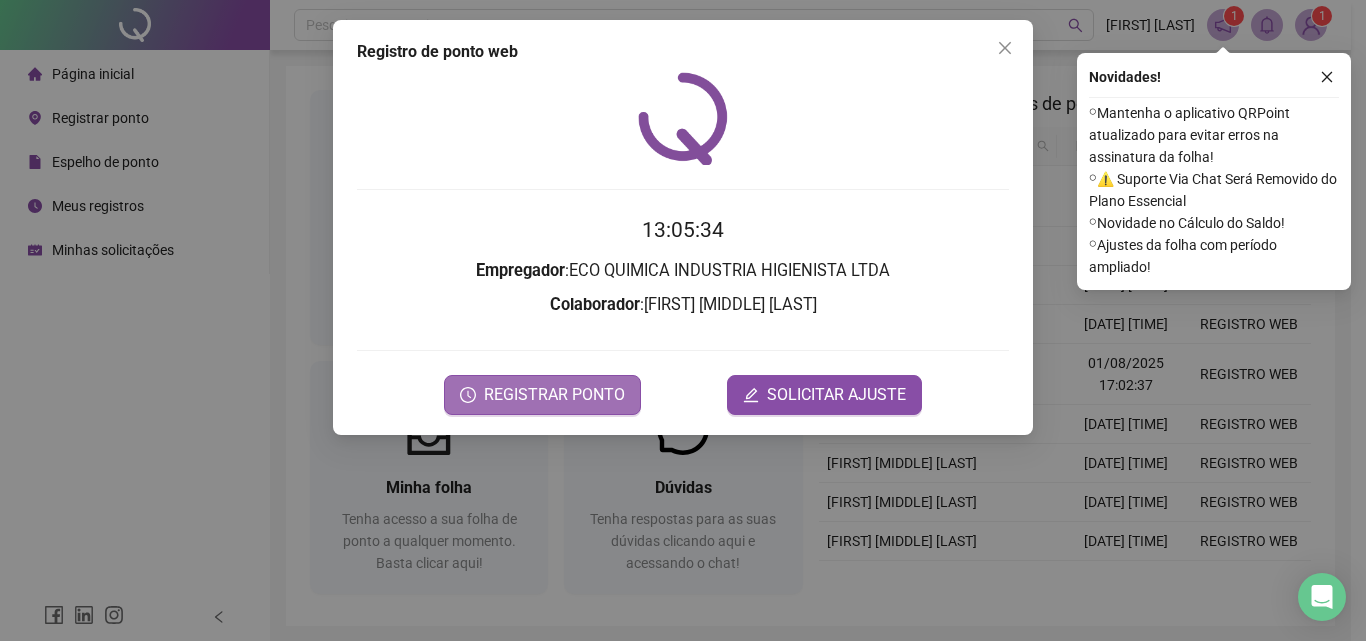 click on "REGISTRAR PONTO" at bounding box center (554, 395) 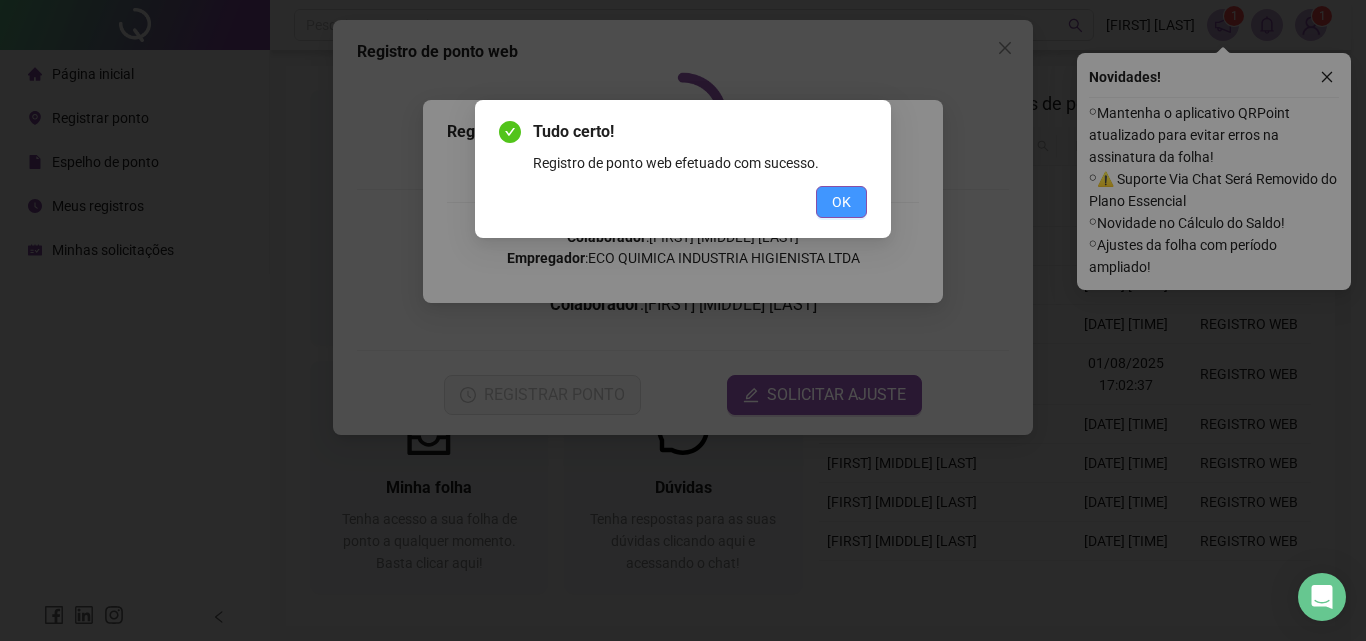 click on "OK" at bounding box center [841, 202] 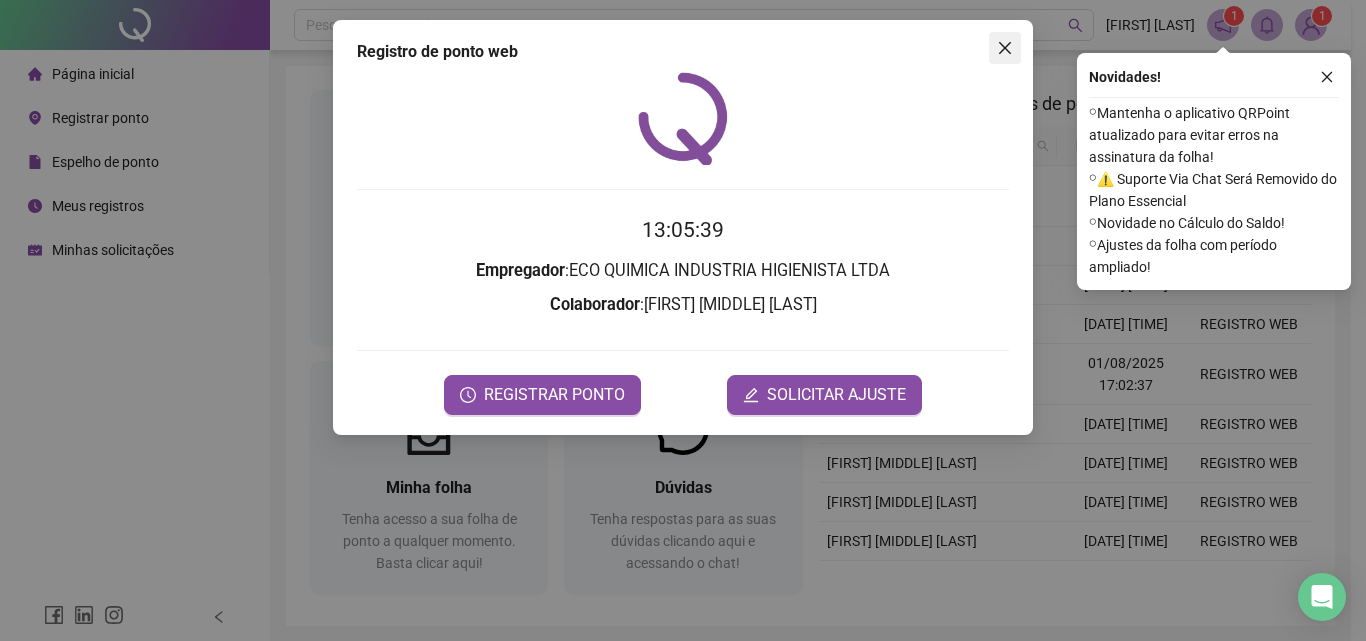 click 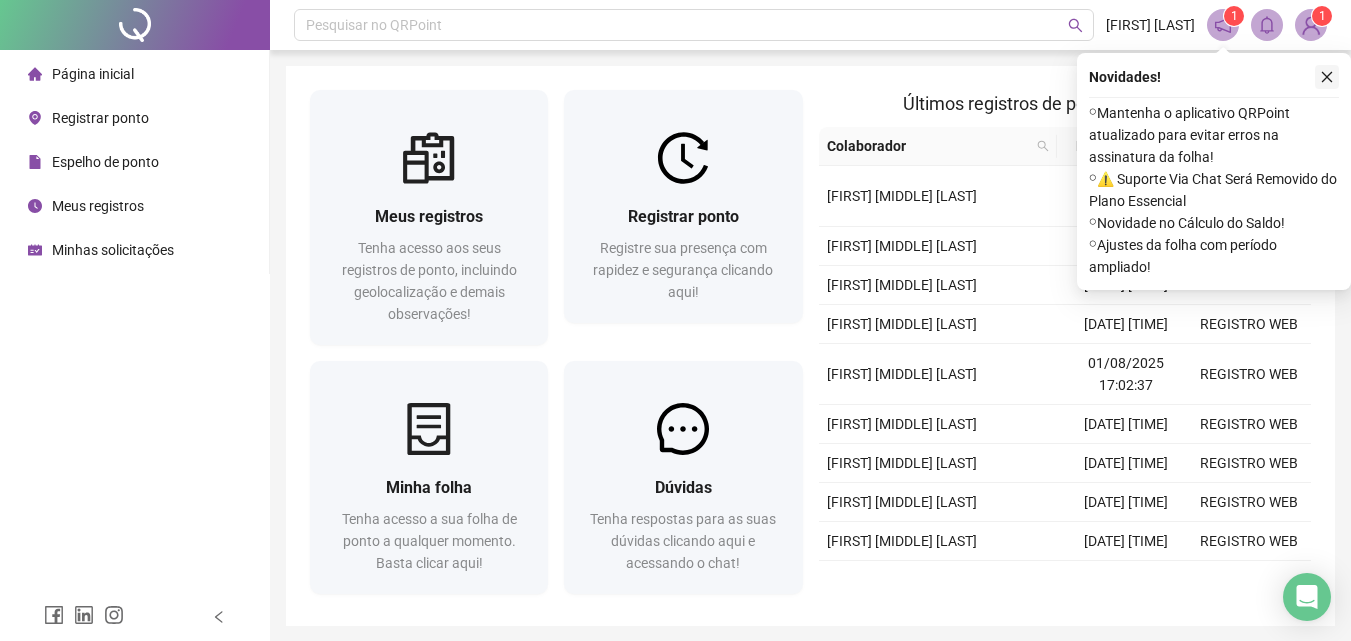 click 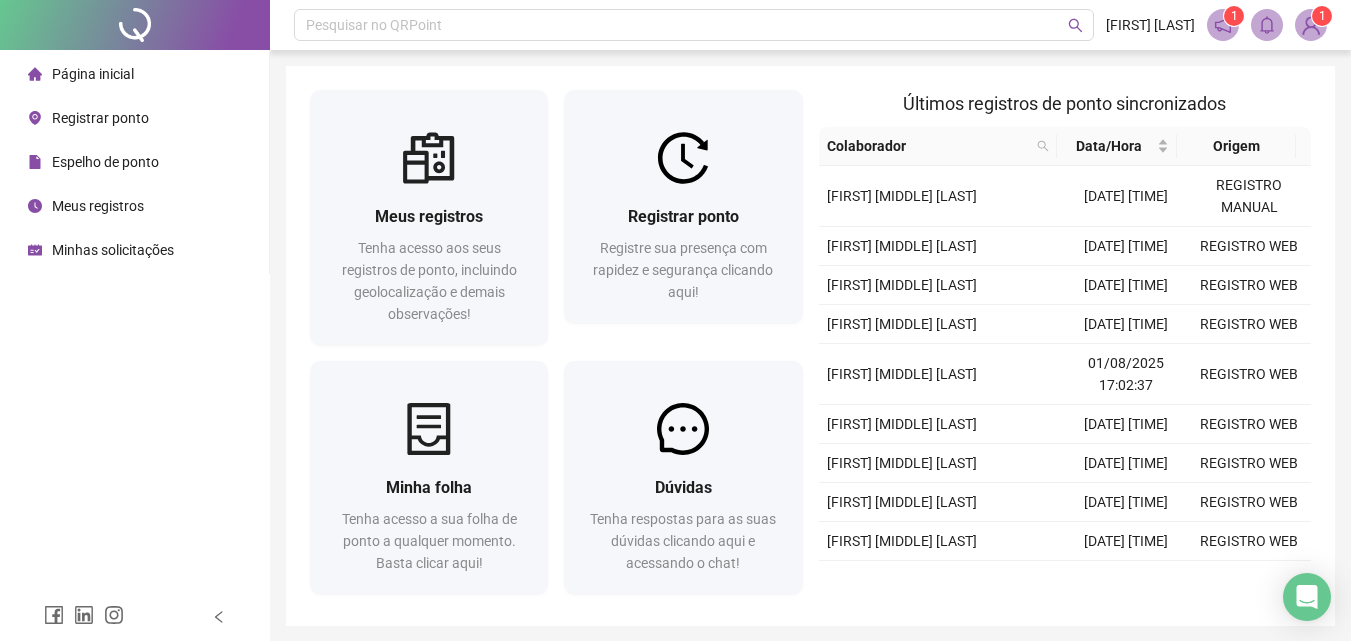 click at bounding box center [1311, 25] 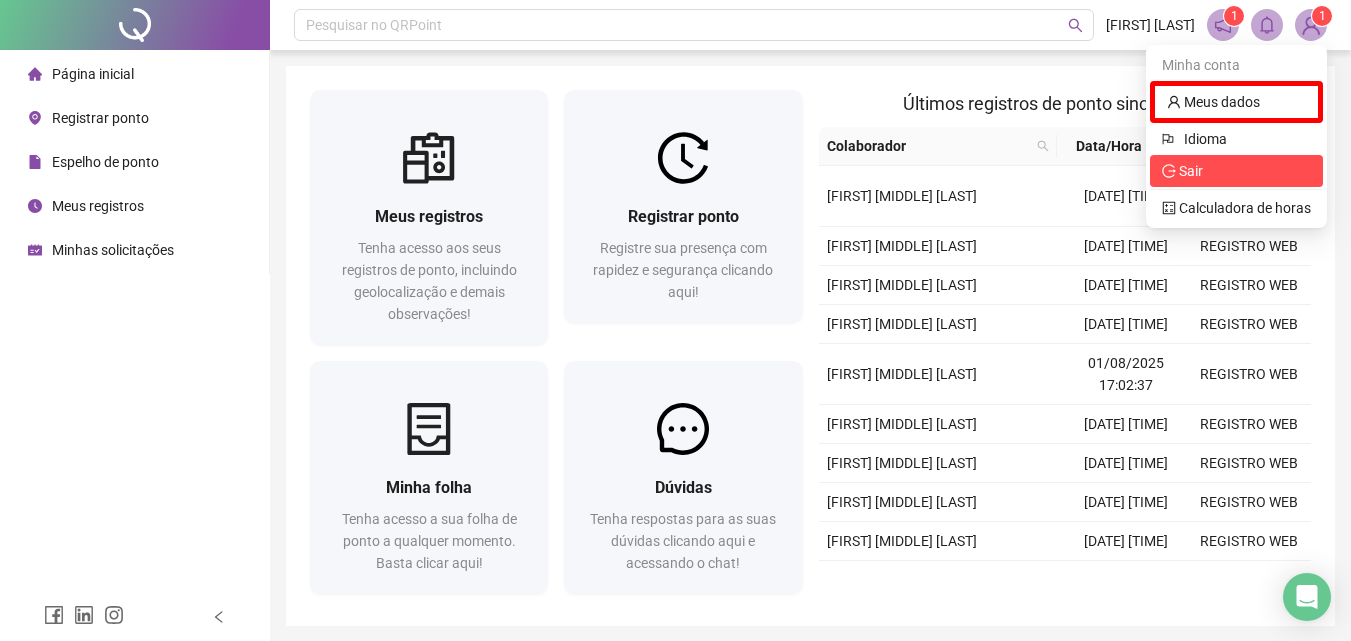click on "Sair" at bounding box center (1236, 171) 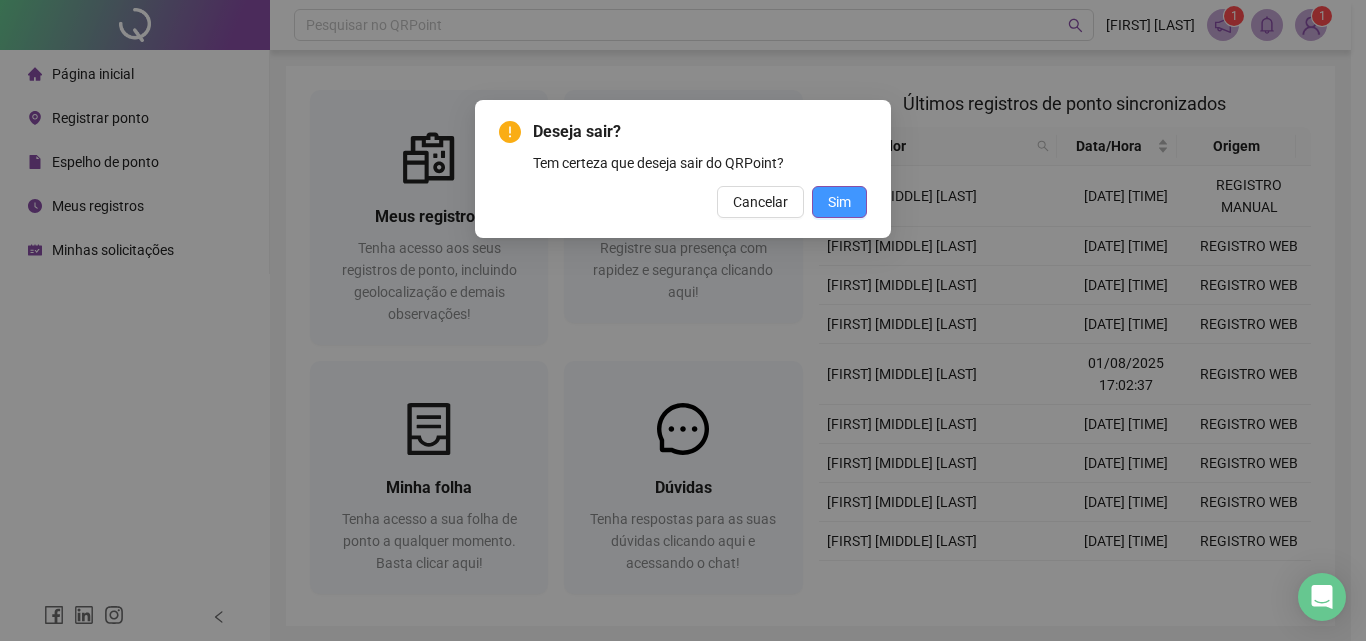 click on "Sim" at bounding box center (839, 202) 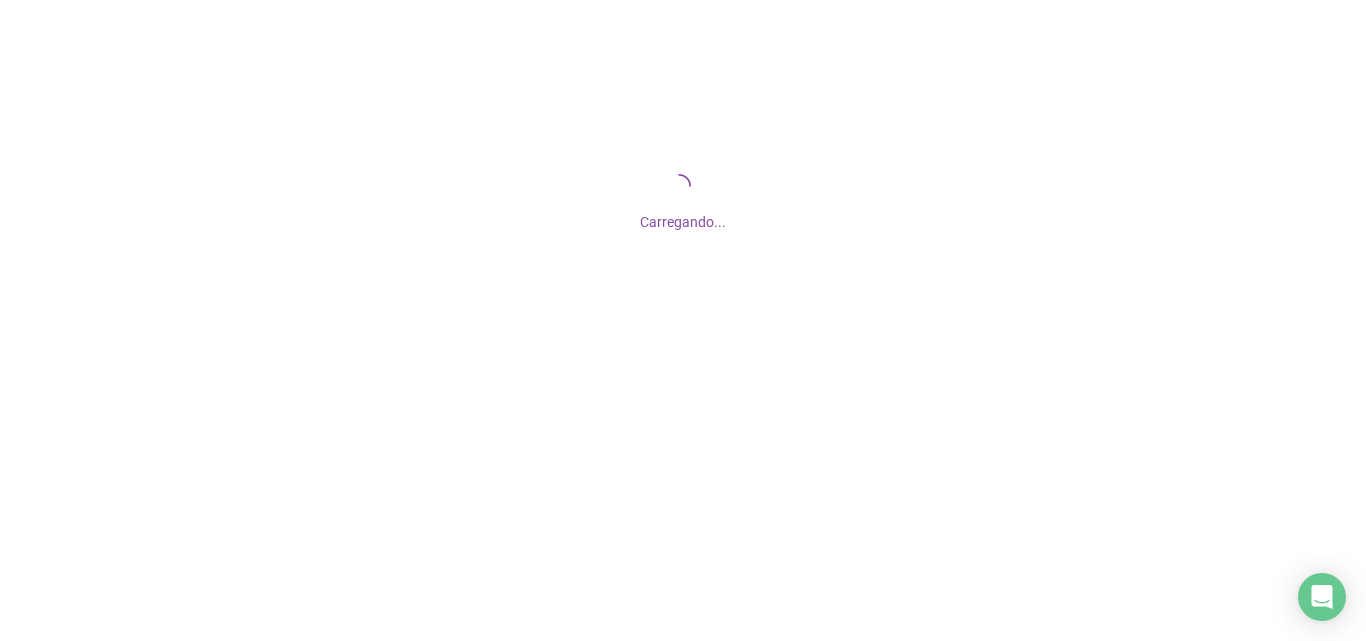 scroll, scrollTop: 0, scrollLeft: 0, axis: both 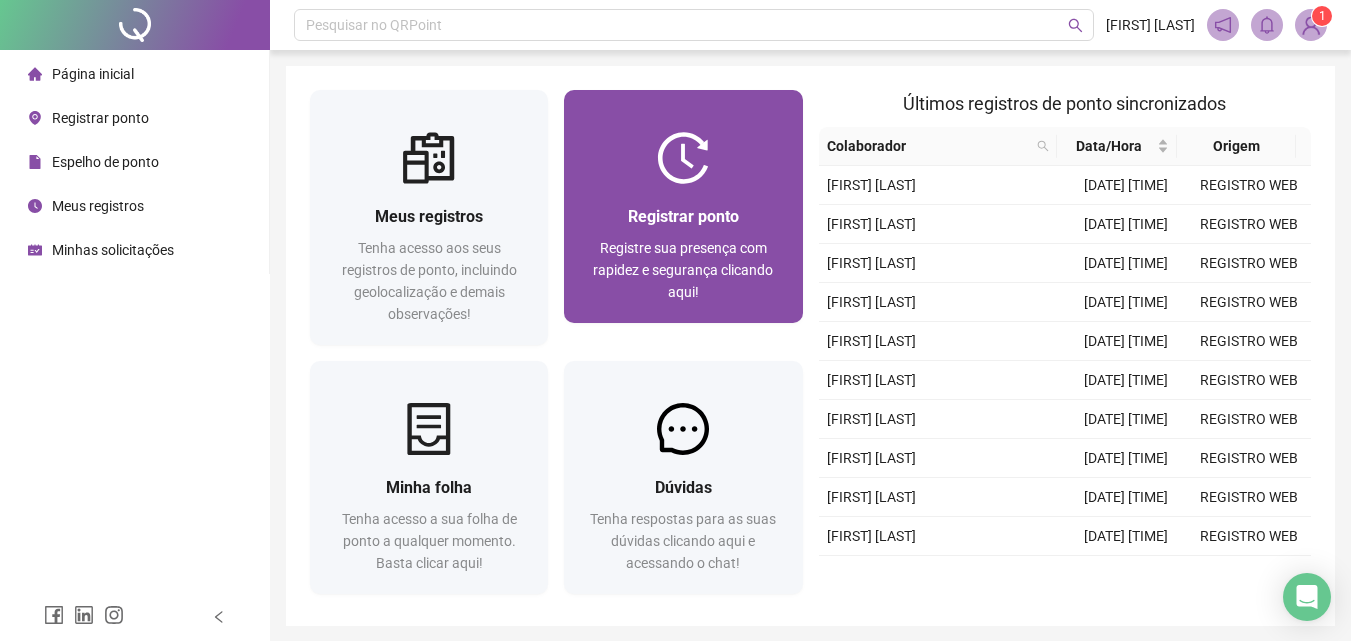 click on "Registrar ponto" at bounding box center (683, 216) 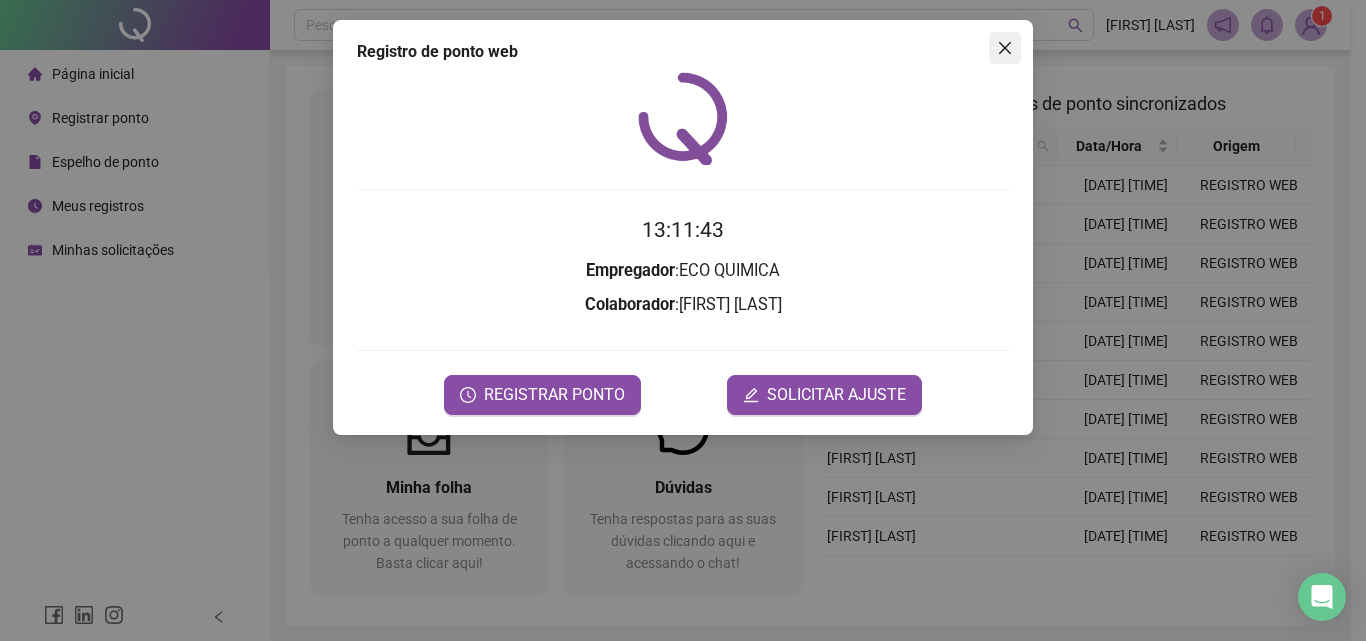 click 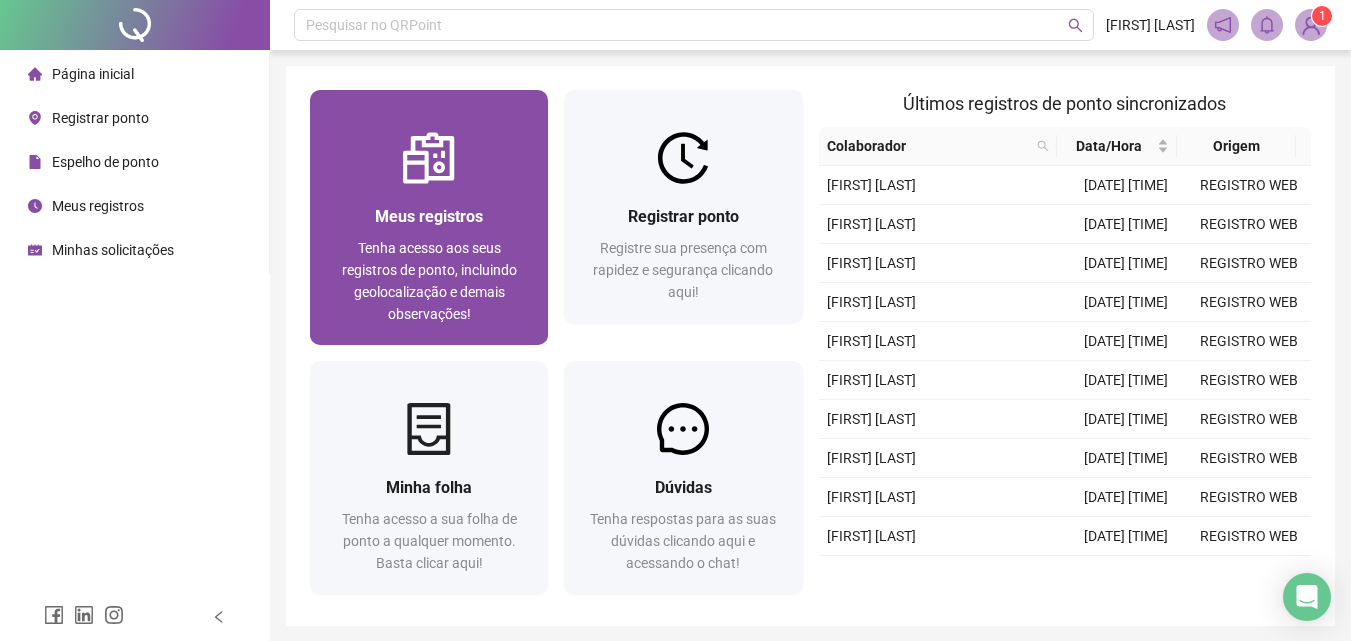 click on "Meus registros" at bounding box center [429, 216] 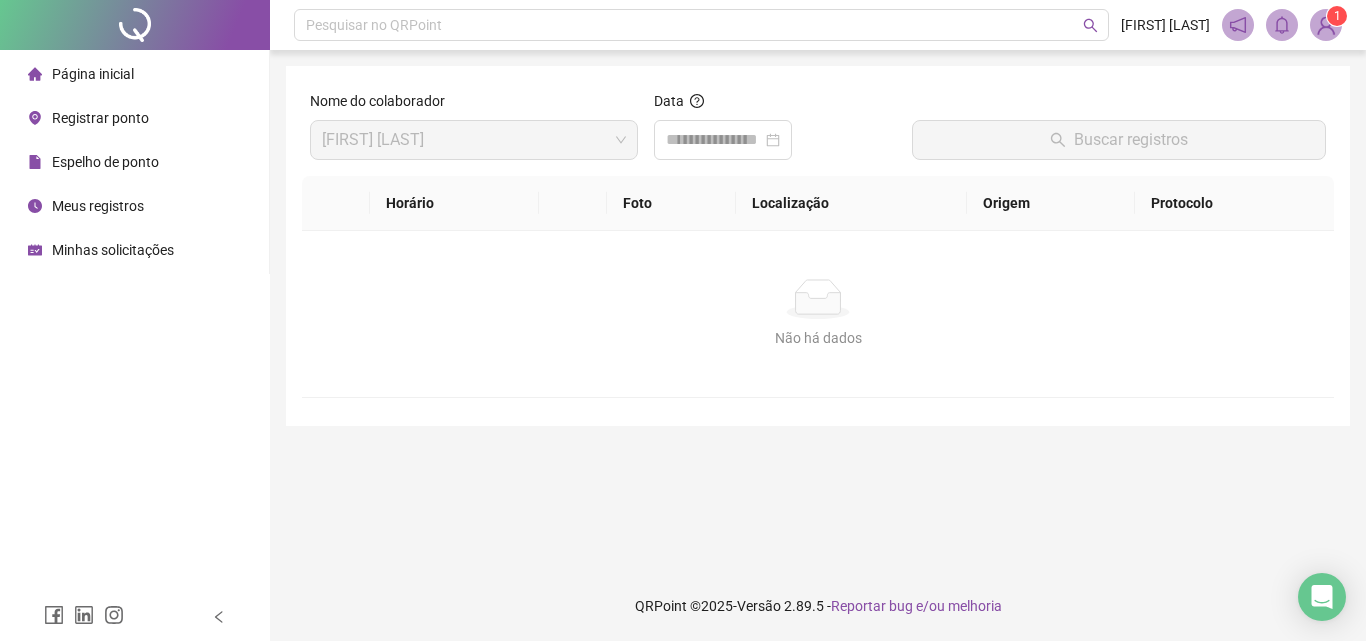 click on "Página inicial" at bounding box center [93, 74] 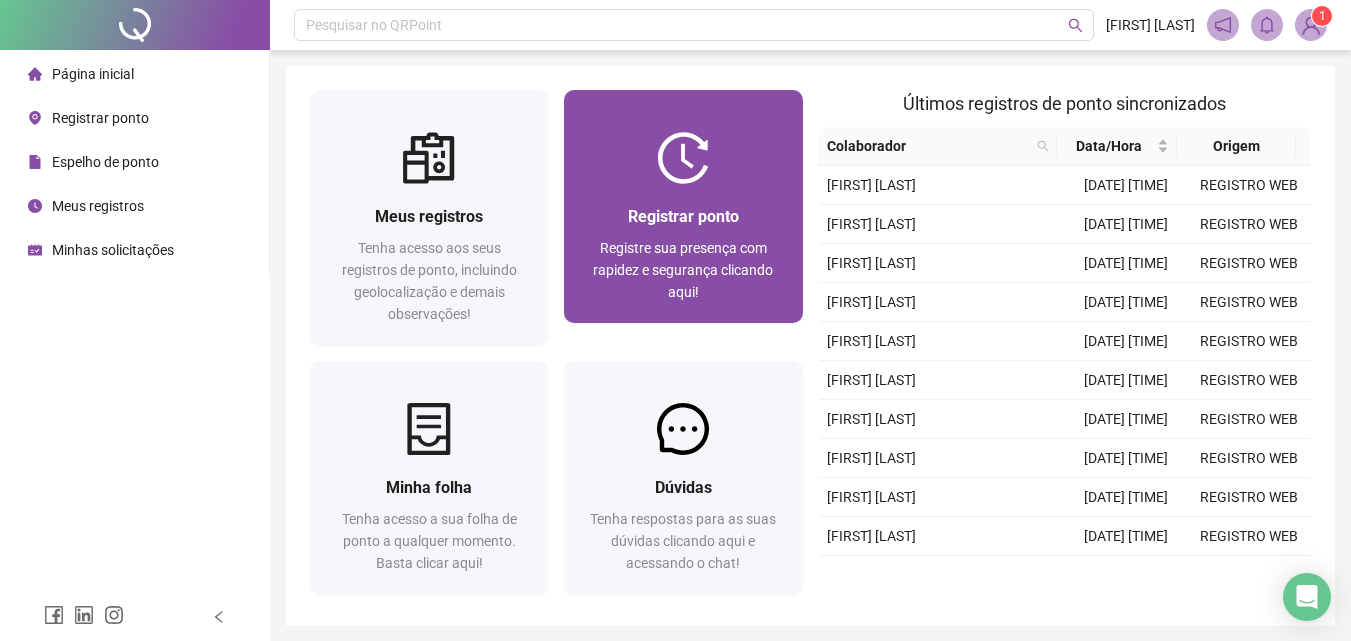 click on "Registrar ponto" at bounding box center [683, 216] 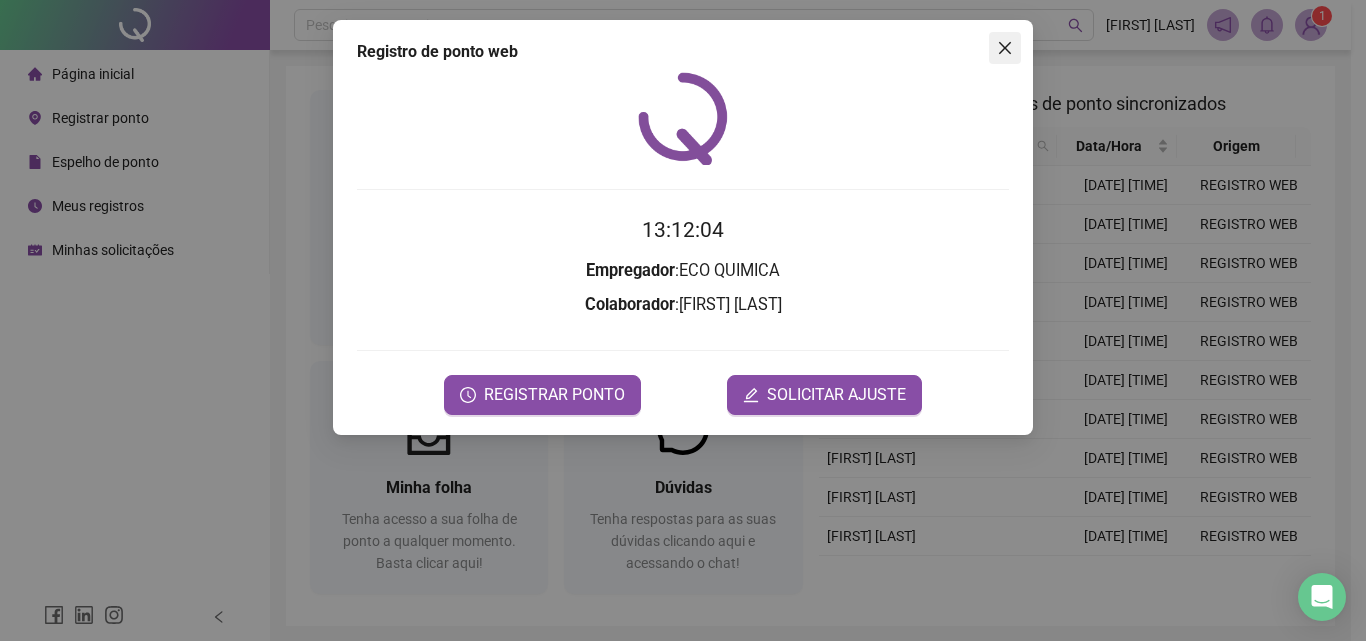 click 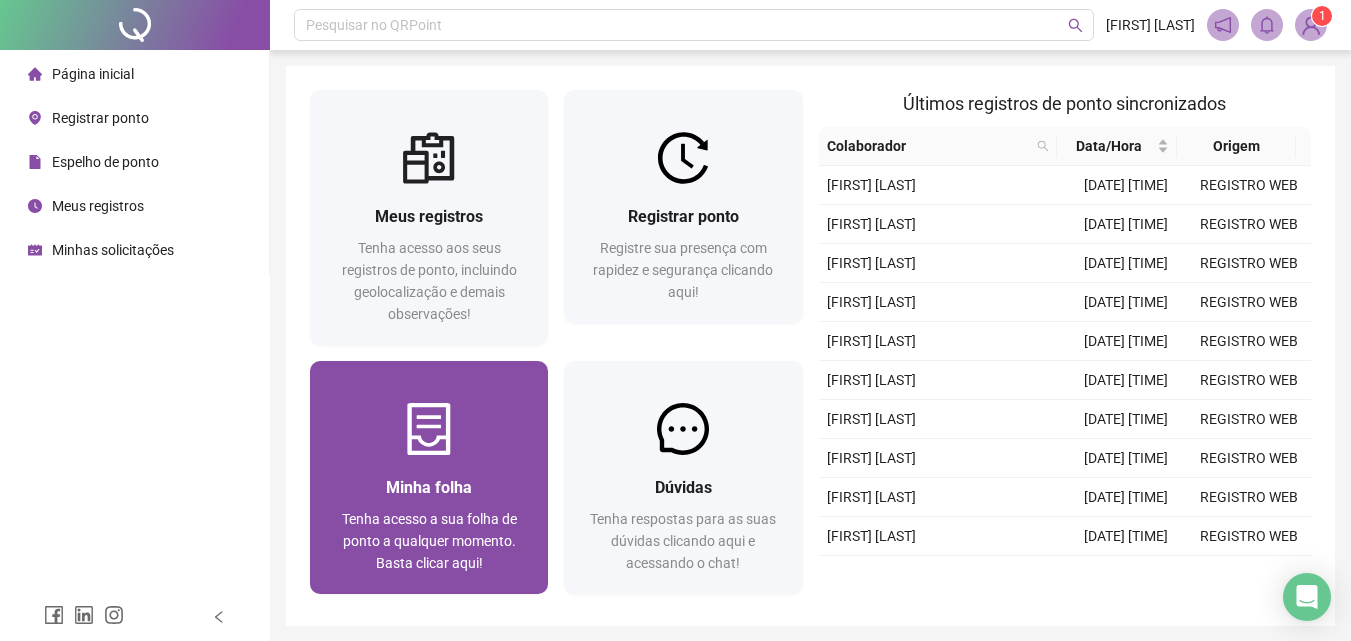 click on "Minha folha Tenha acesso a sua folha de ponto a qualquer momento. Basta clicar aqui!" at bounding box center [429, 524] 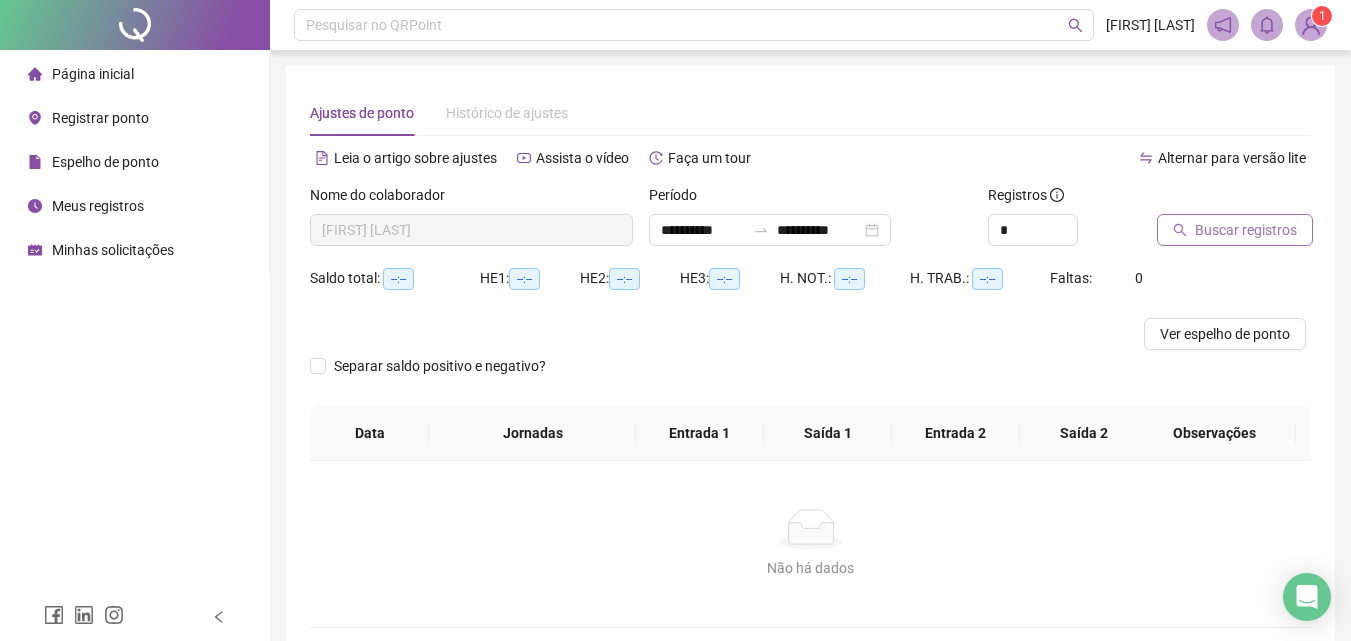 click on "Buscar registros" at bounding box center (1246, 230) 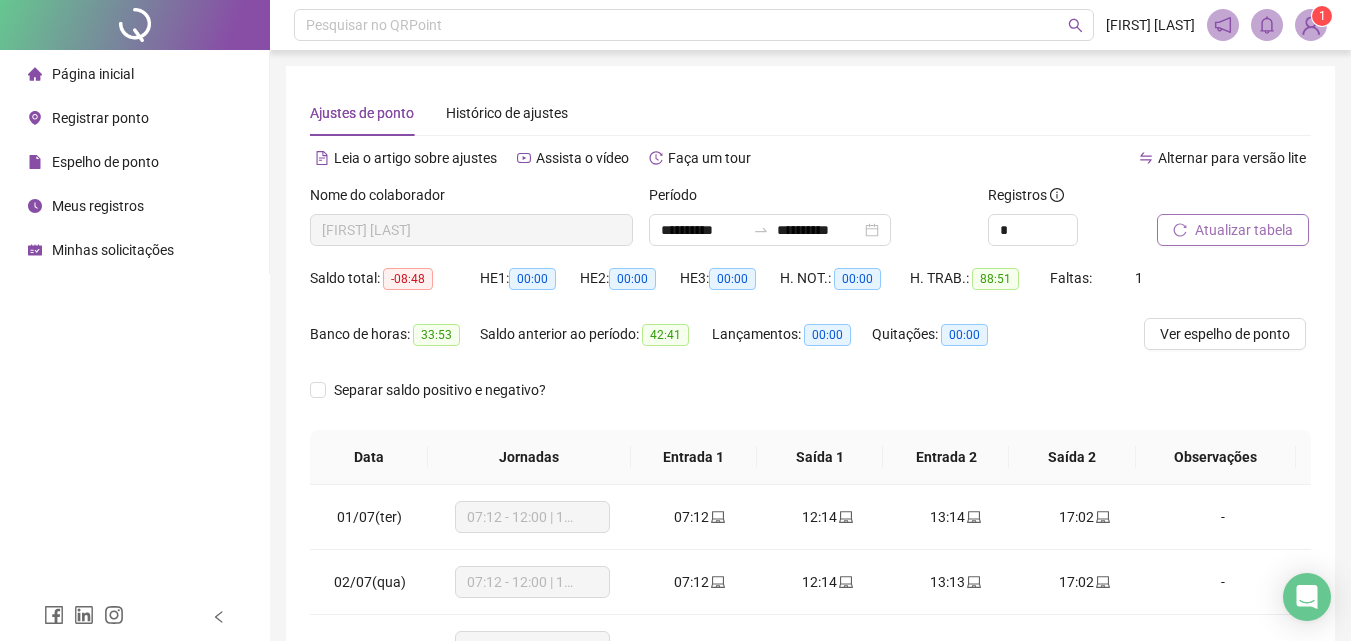 click on "Atualizar tabela" at bounding box center [1244, 230] 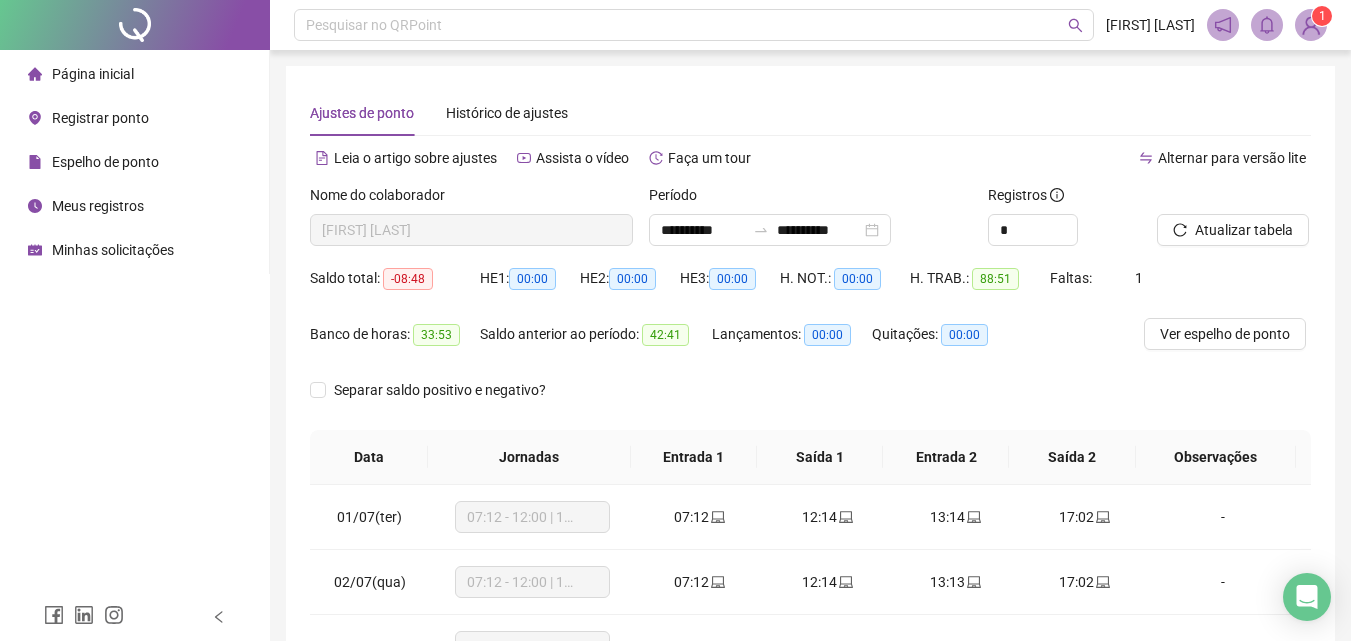 click on "Página inicial" at bounding box center [93, 74] 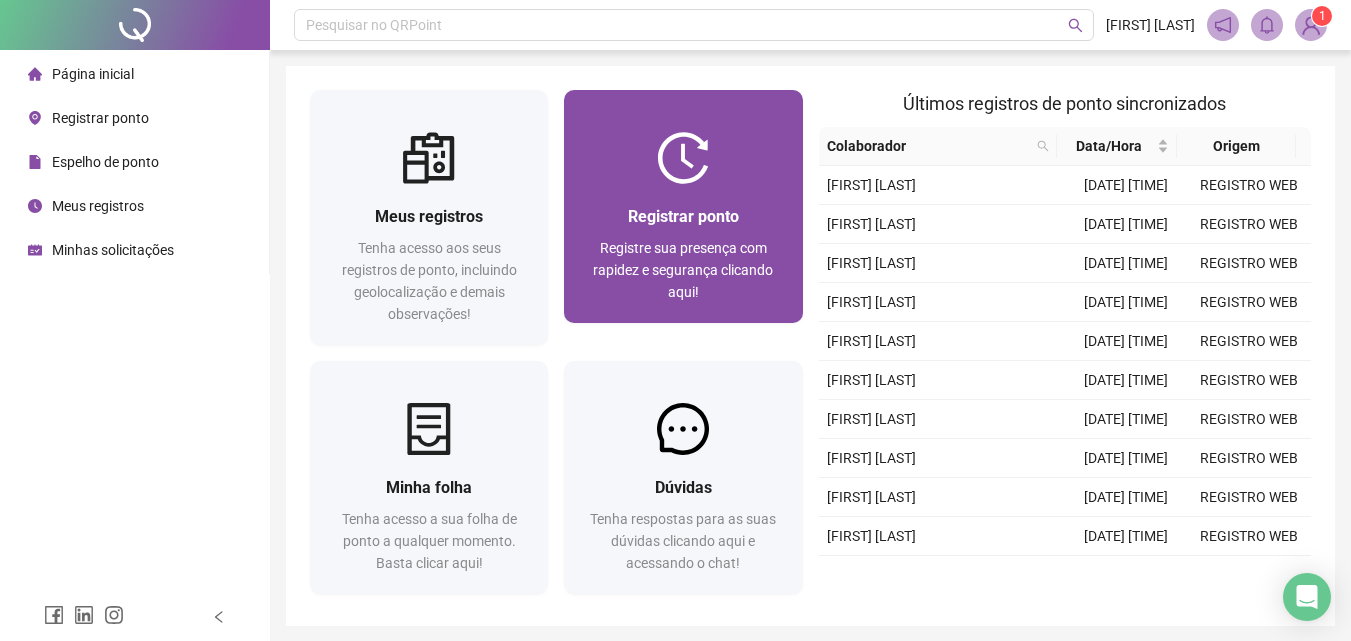 click on "Registrar ponto" at bounding box center (683, 216) 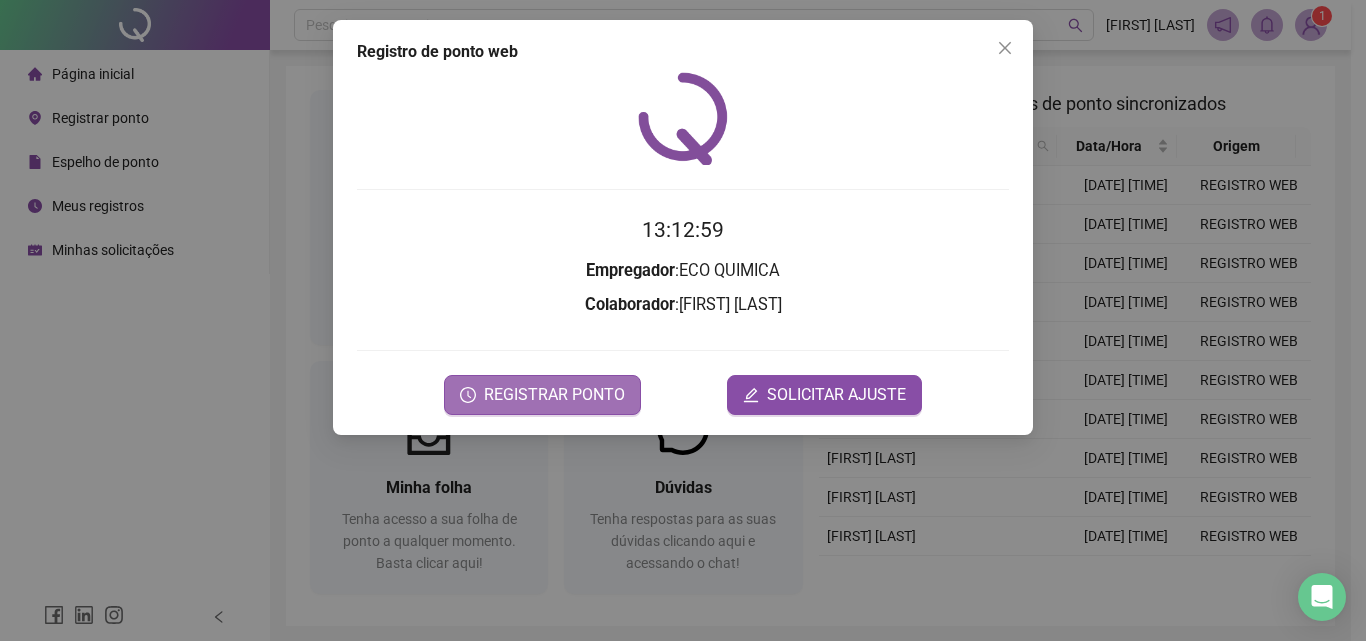 click on "REGISTRAR PONTO" at bounding box center (554, 395) 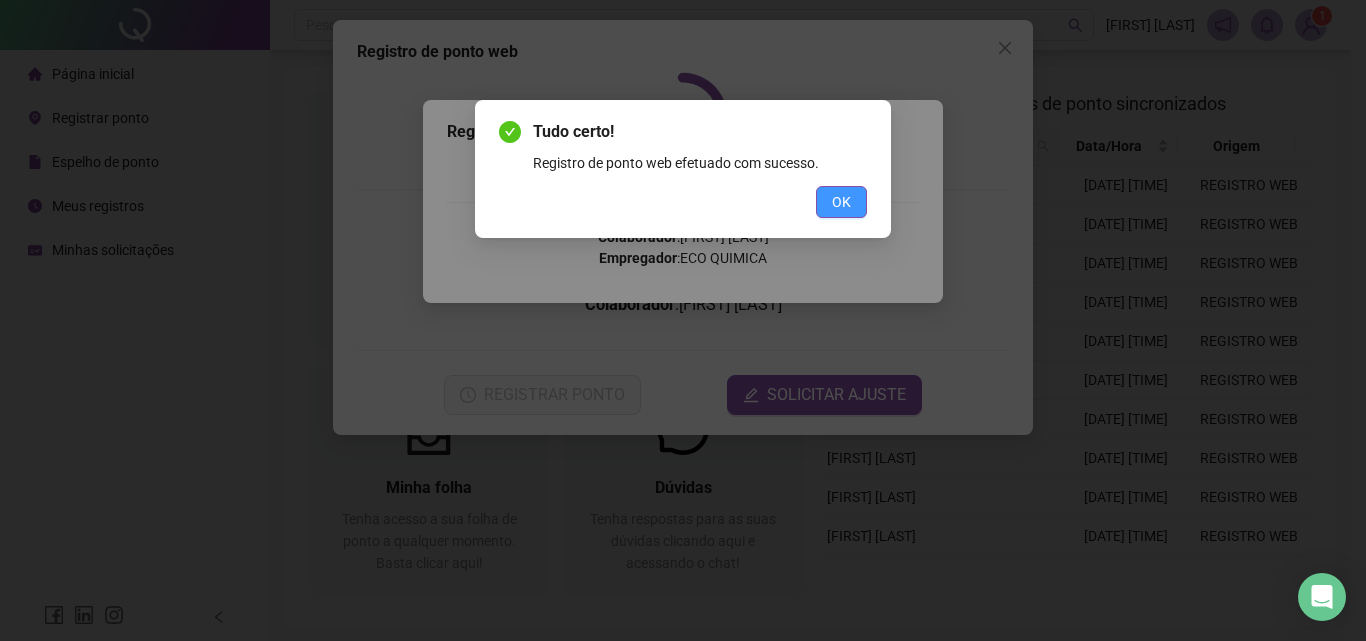click on "OK" at bounding box center (841, 202) 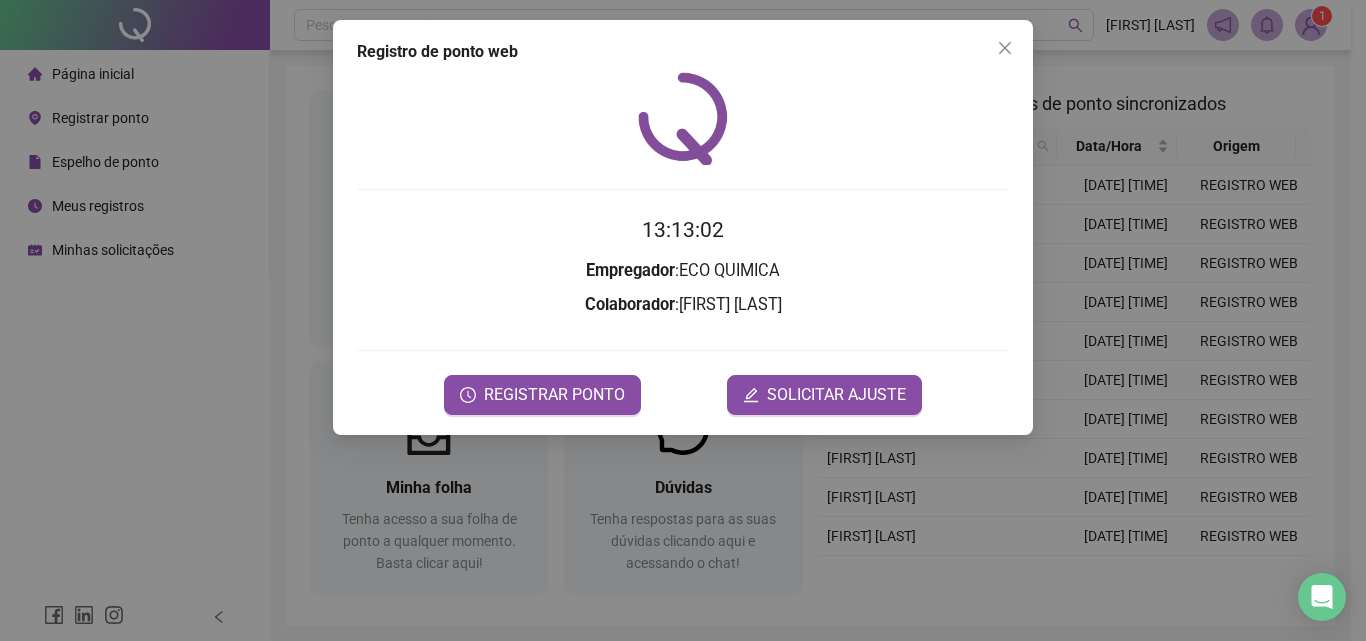 click on "Registro de ponto web 13:13:02 Empregador :  ECO QUIMICA Colaborador :  RIBAMAR ROCHA PEREIRA REGISTRAR PONTO SOLICITAR AJUSTE" at bounding box center [683, 320] 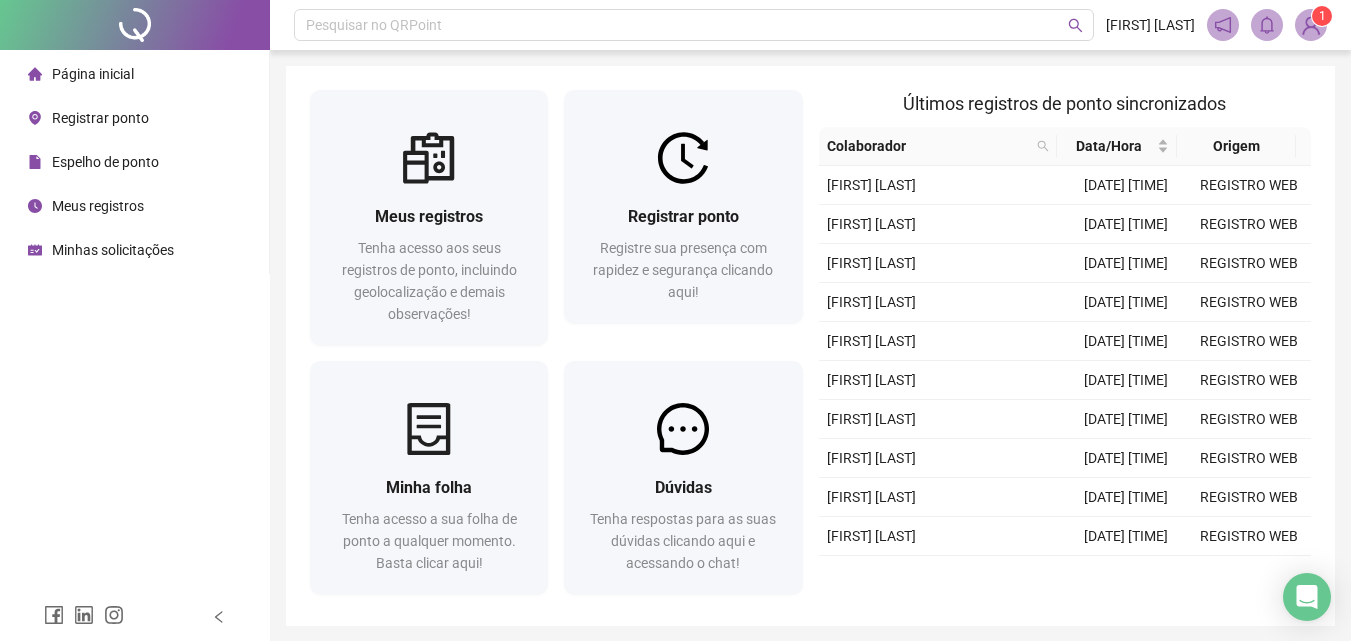 click at bounding box center (1311, 25) 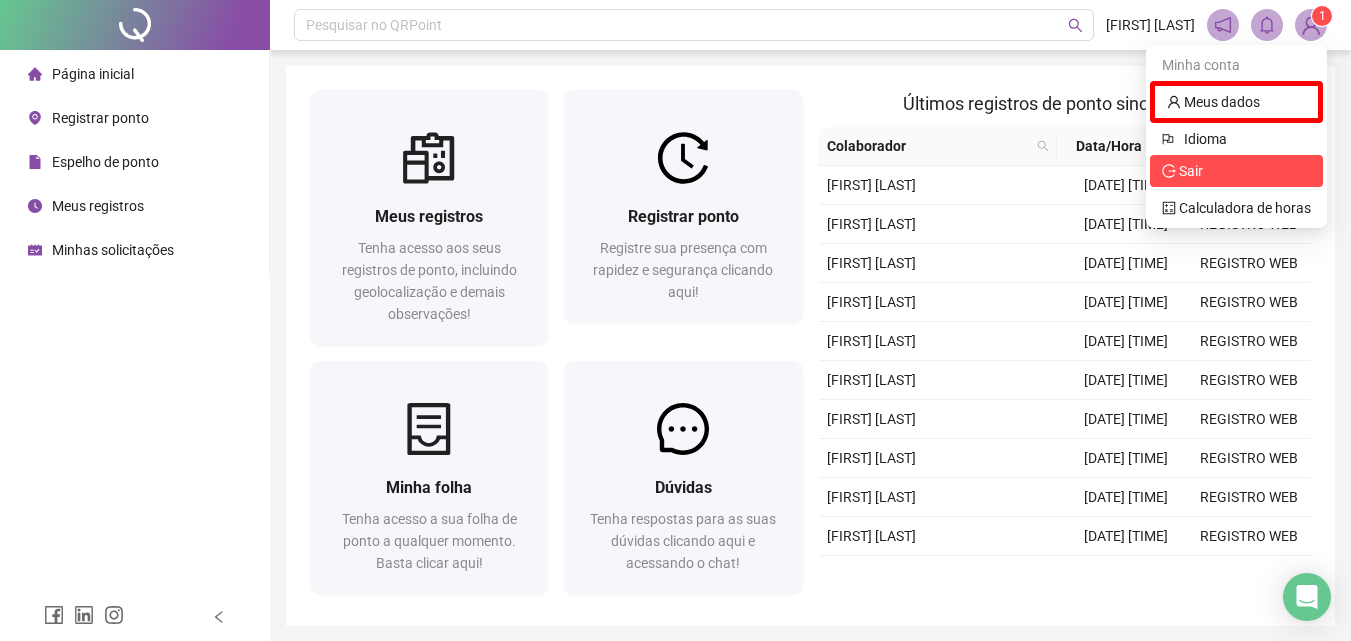 click on "Sair" at bounding box center [1236, 171] 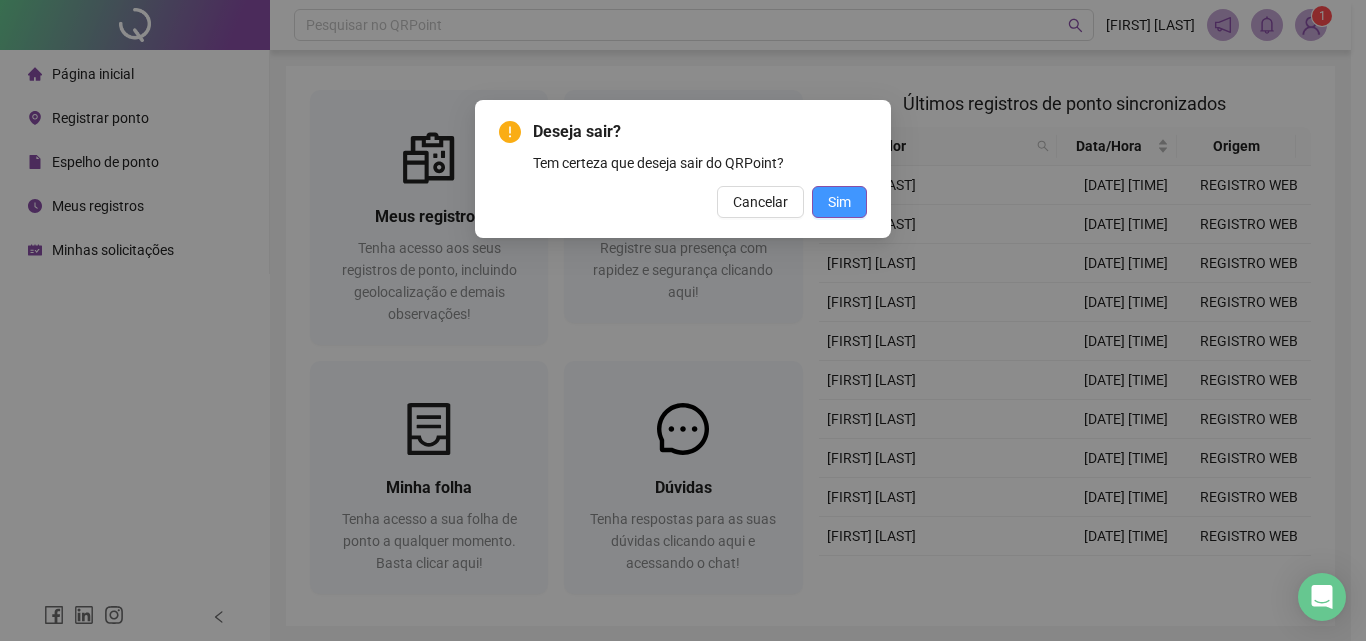 click on "Sim" at bounding box center [839, 202] 